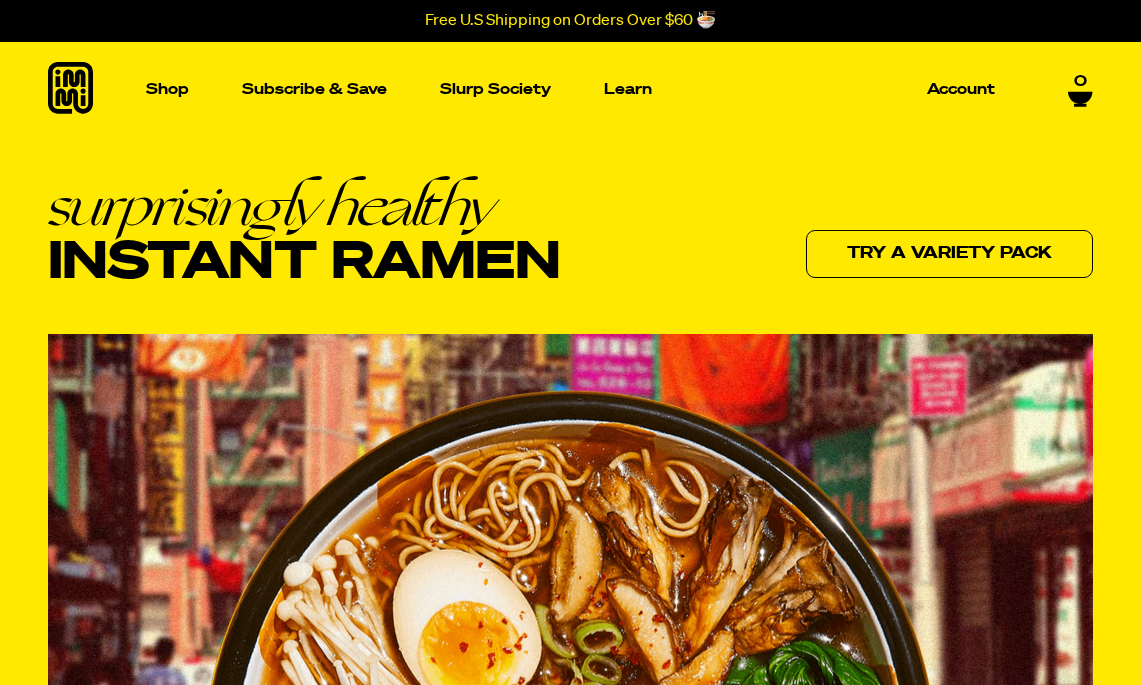 scroll, scrollTop: 0, scrollLeft: 0, axis: both 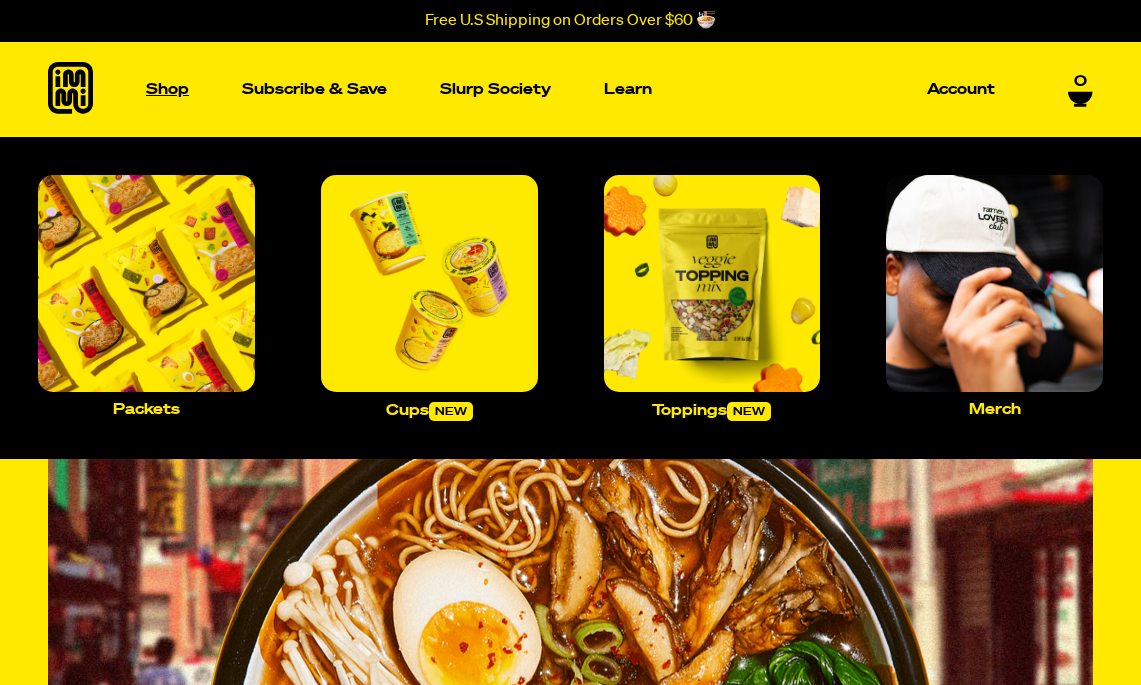 click on "Shop" at bounding box center (167, 89) 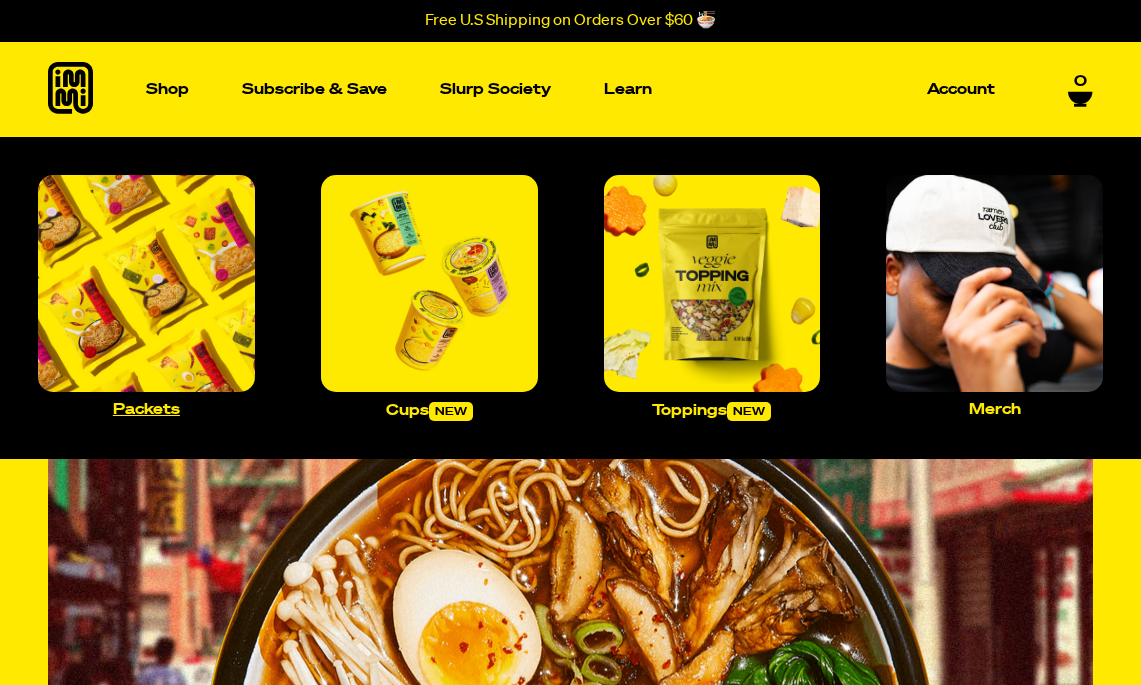 click on "Packets" at bounding box center (146, 409) 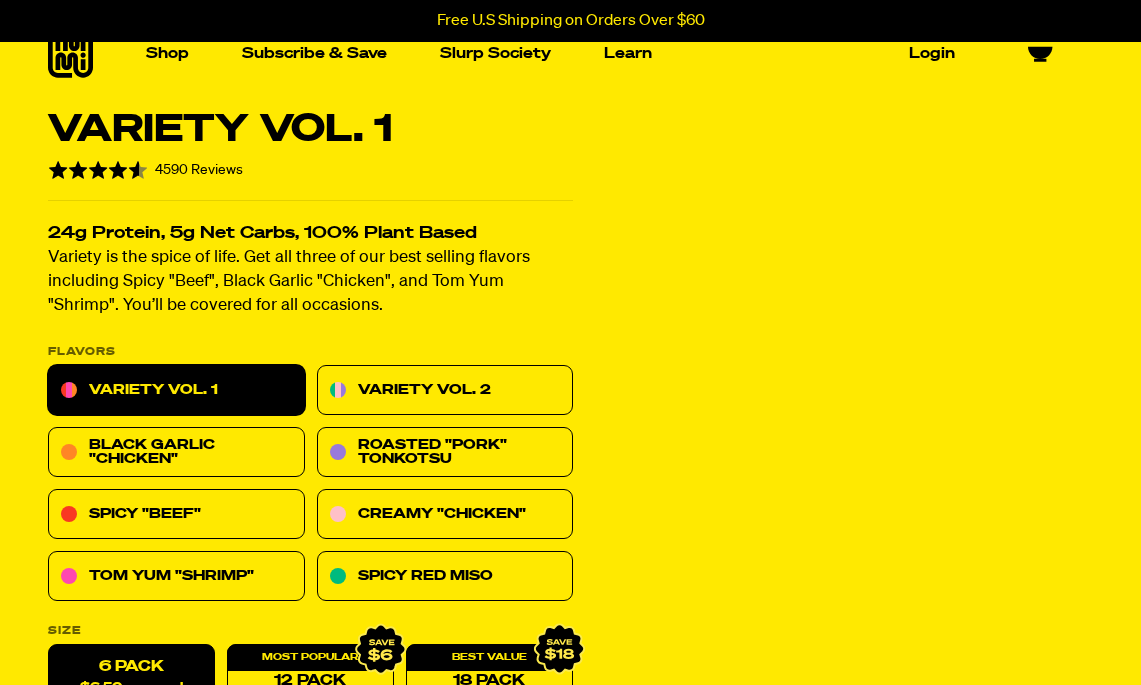 scroll, scrollTop: 25, scrollLeft: 0, axis: vertical 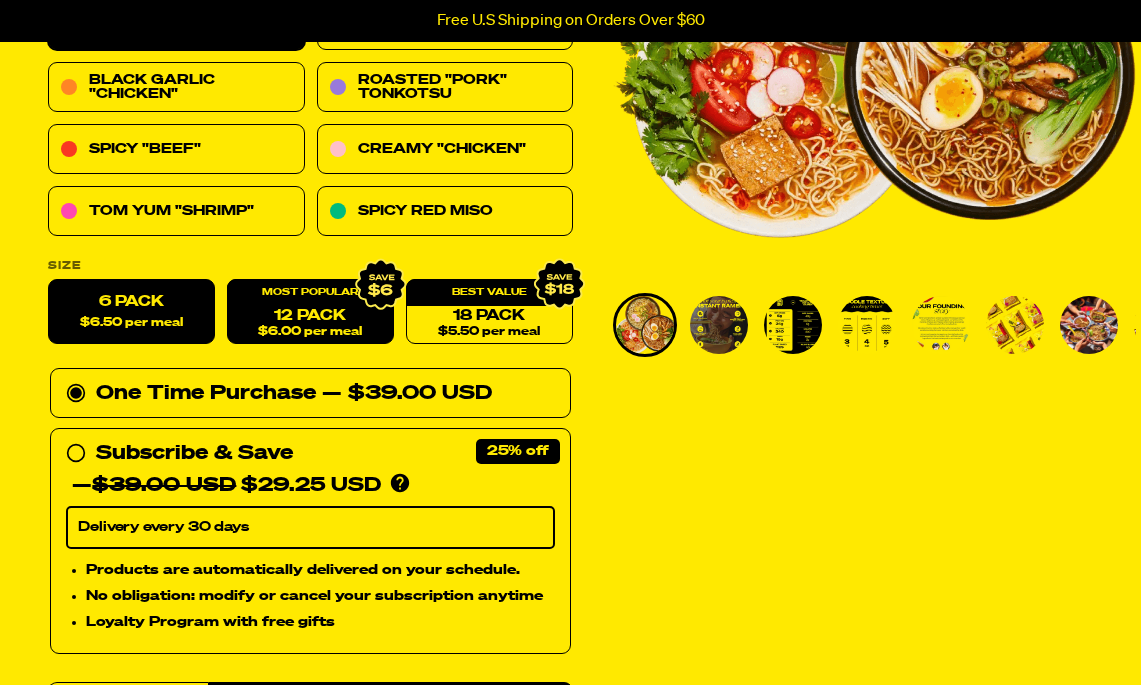 click on "$6.00 per meal" at bounding box center (310, 332) 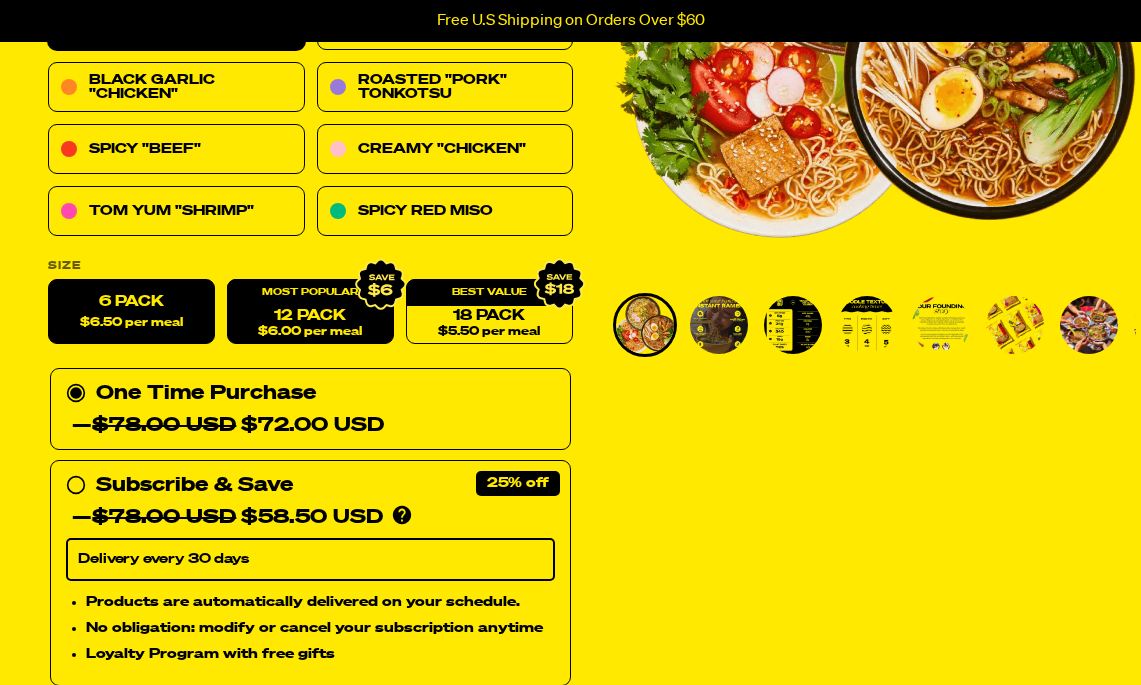 click on "$6.50 per meal" at bounding box center [131, 323] 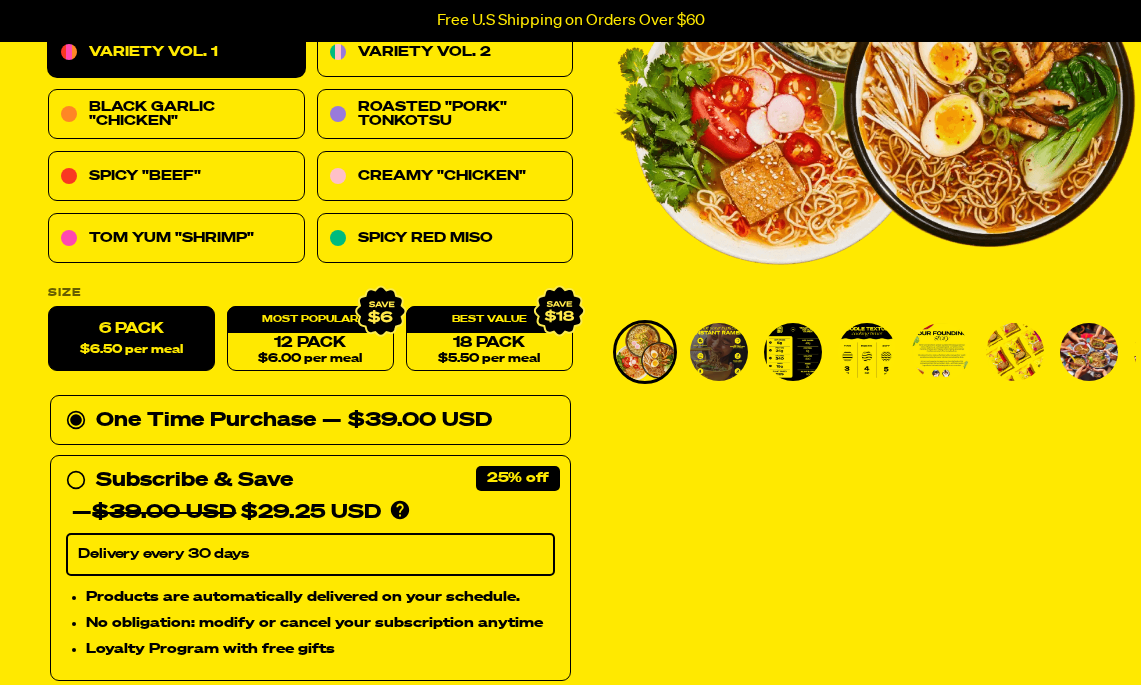 scroll, scrollTop: 253, scrollLeft: 0, axis: vertical 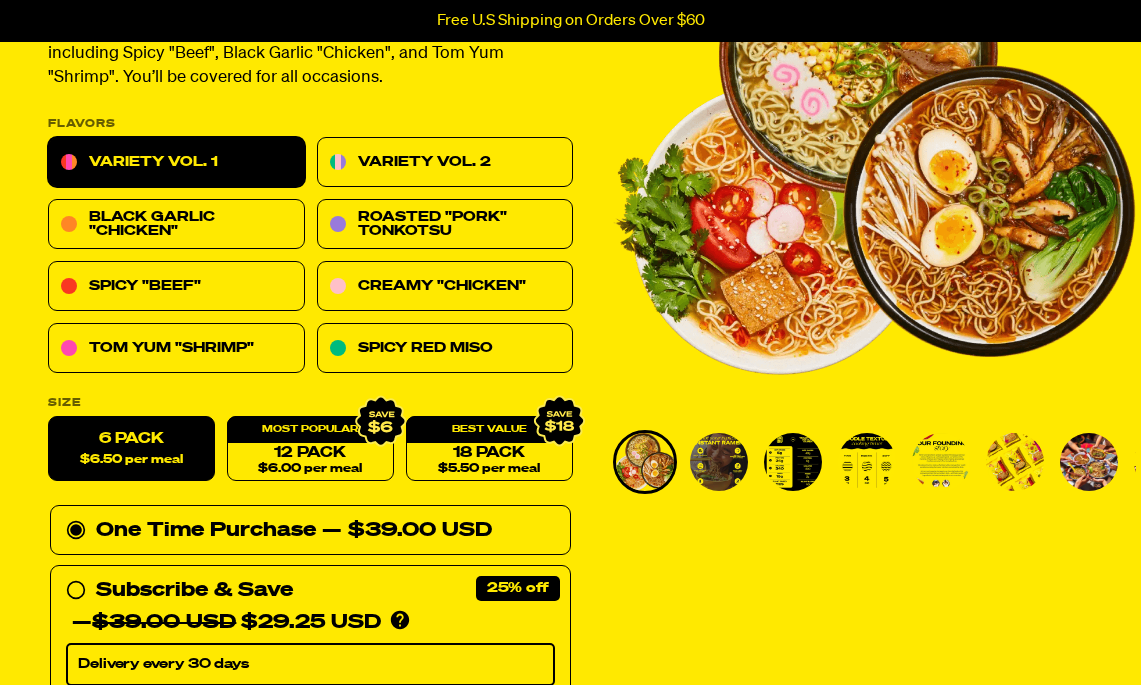 click at bounding box center [719, 462] 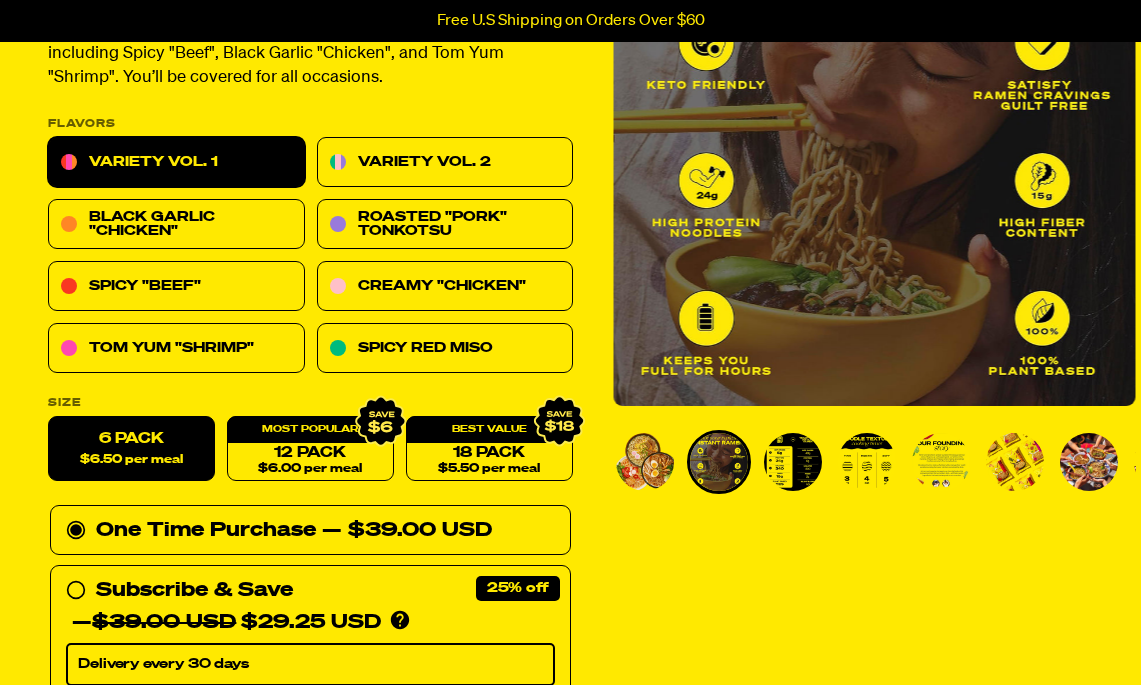 scroll, scrollTop: 246, scrollLeft: 0, axis: vertical 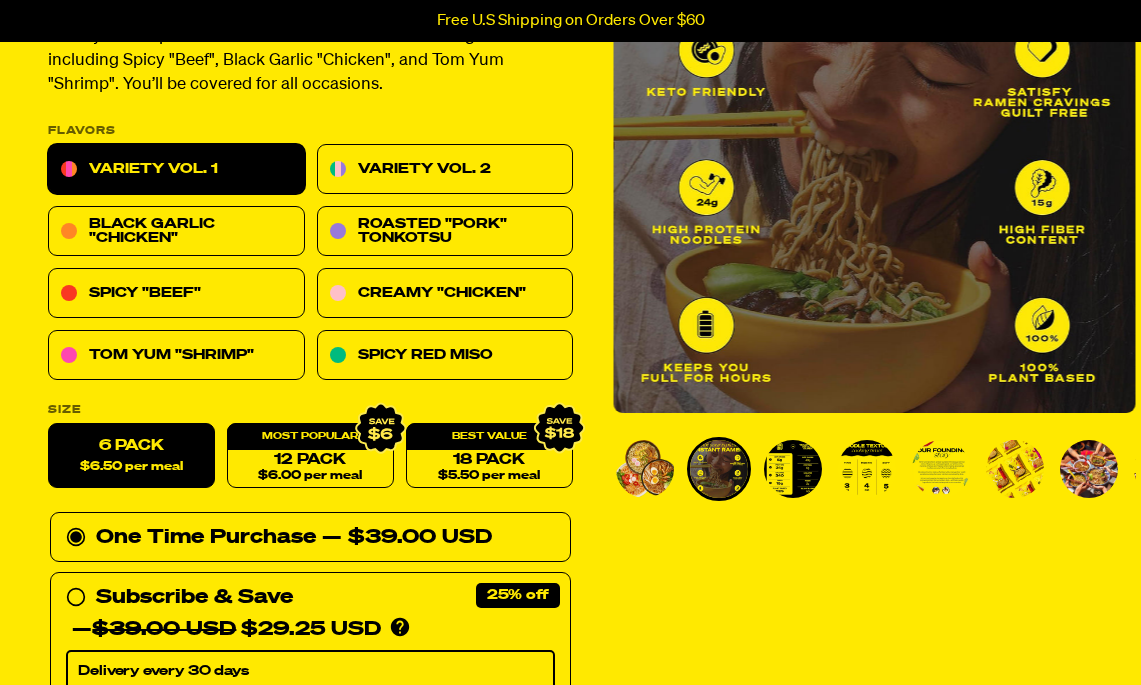 click at bounding box center [793, 469] 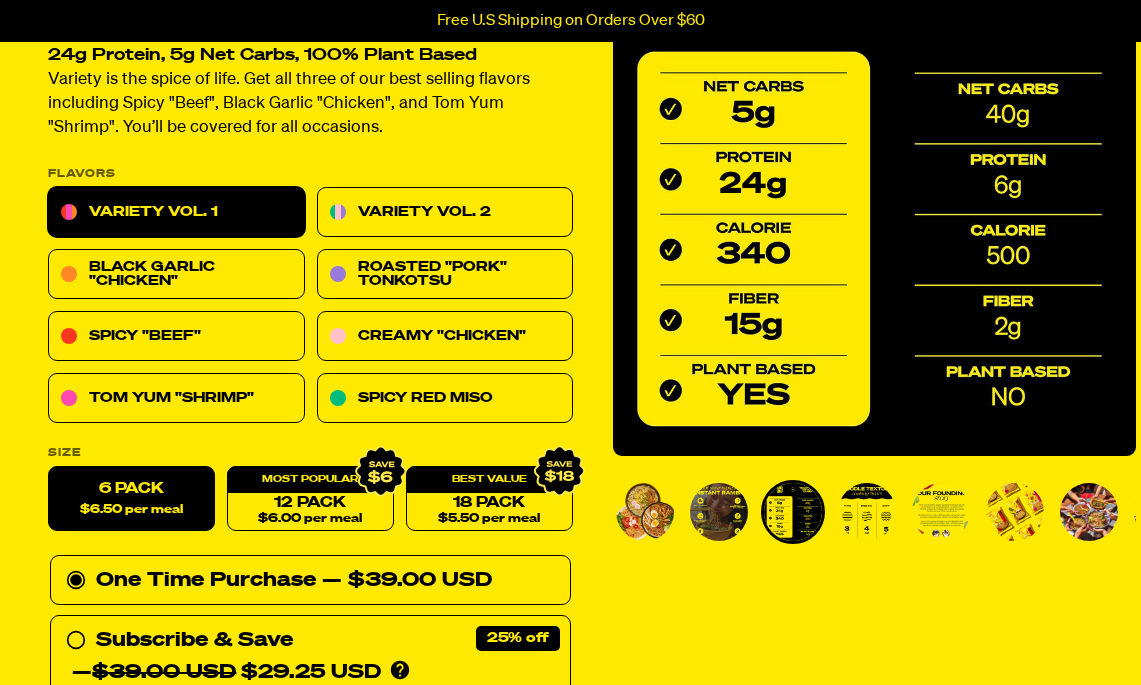 scroll, scrollTop: 188, scrollLeft: 0, axis: vertical 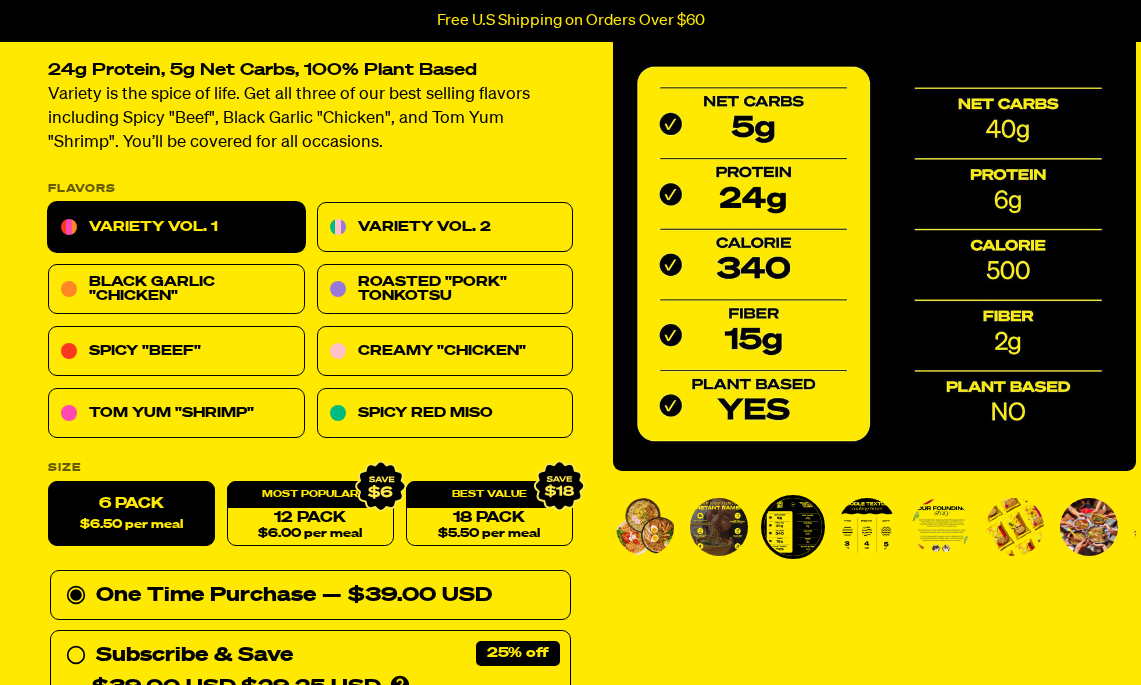 click on "Variety Vol. 1" at bounding box center [176, 228] 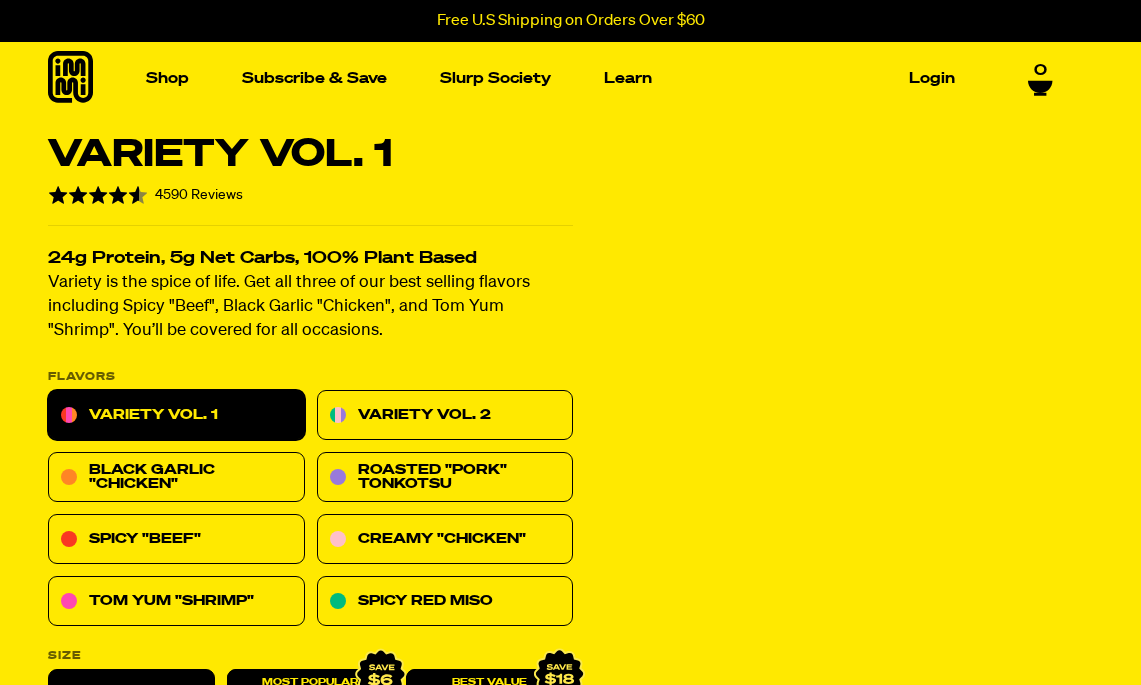 scroll, scrollTop: 20, scrollLeft: 0, axis: vertical 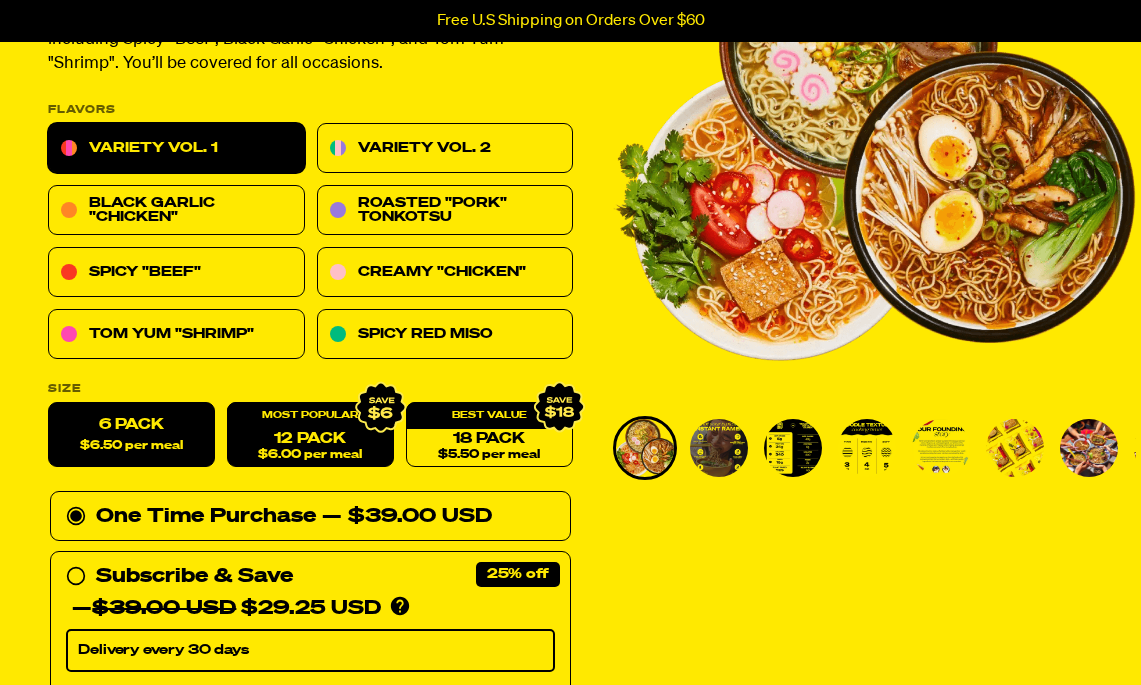 click on "12 Pack  $6.00 per meal" at bounding box center [310, 435] 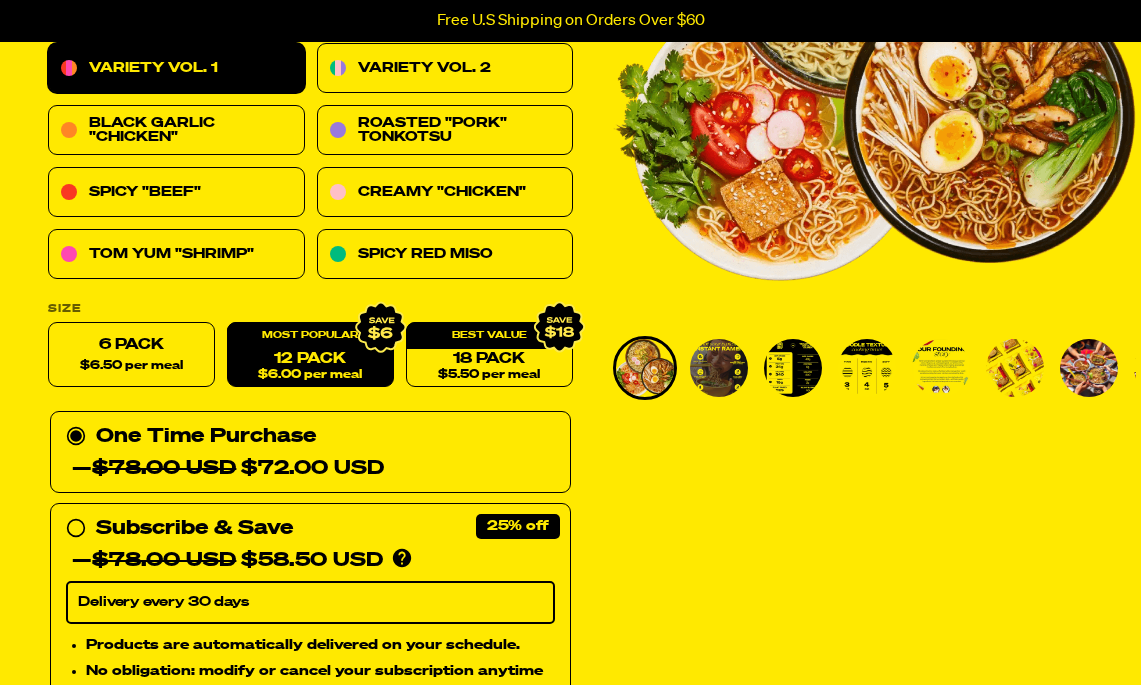 scroll, scrollTop: 439, scrollLeft: 0, axis: vertical 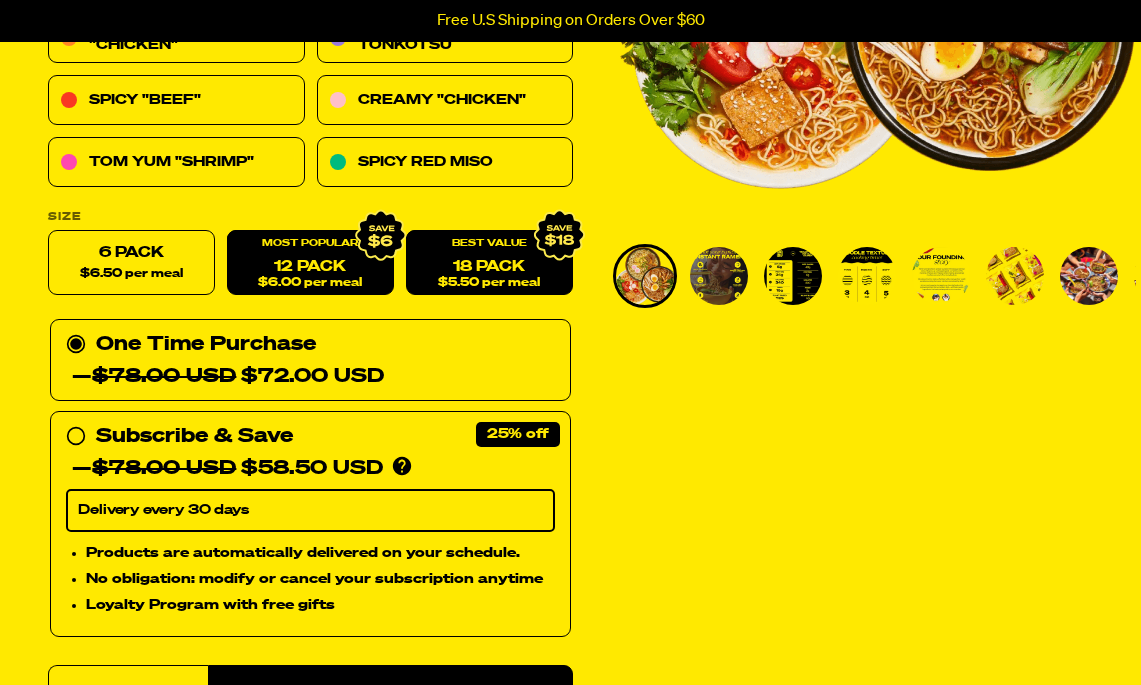 click on "$5.50 per meal" at bounding box center (489, 283) 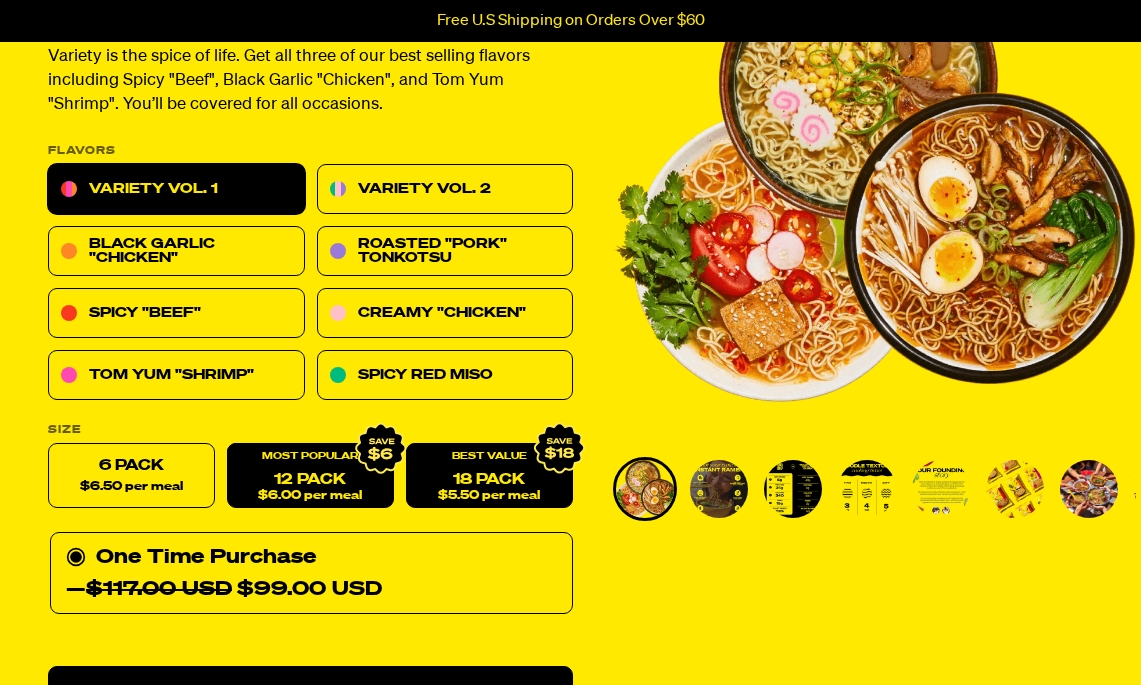 scroll, scrollTop: 227, scrollLeft: 0, axis: vertical 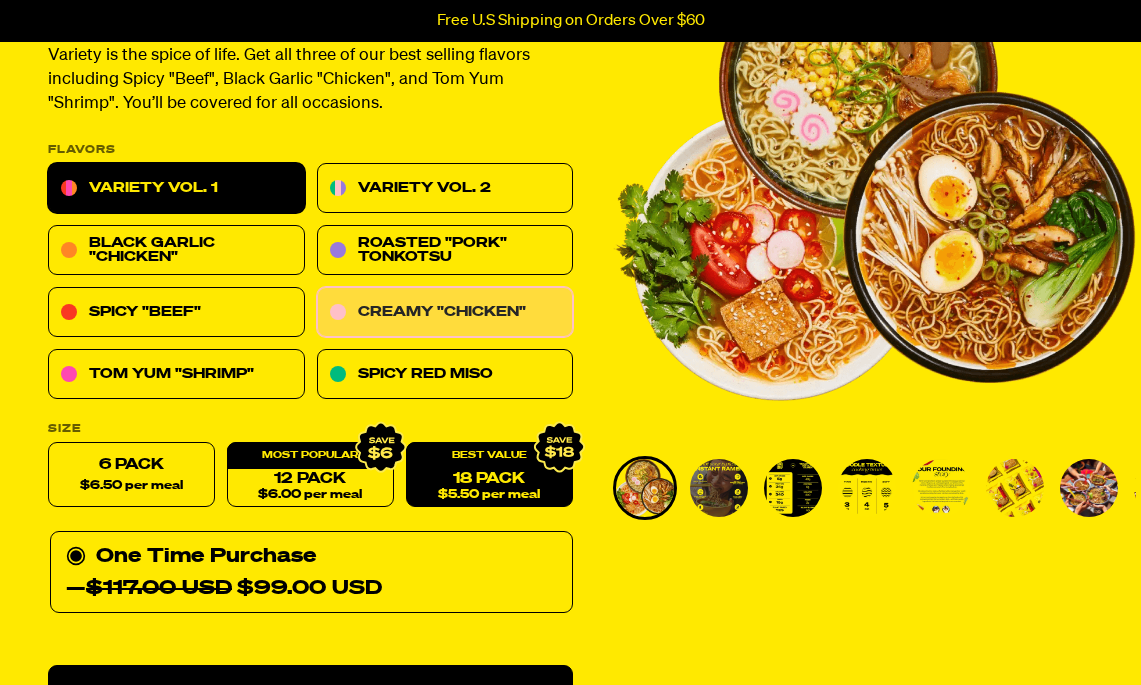 click on "Creamy "Chicken"" at bounding box center (445, 313) 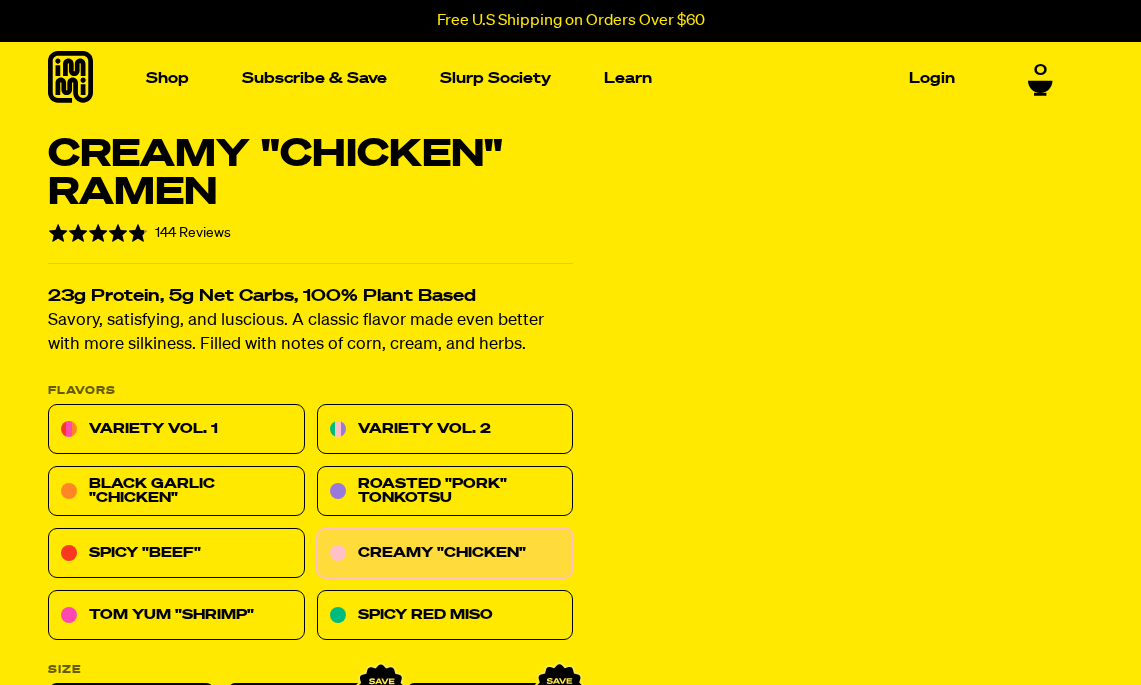 scroll, scrollTop: 235, scrollLeft: 0, axis: vertical 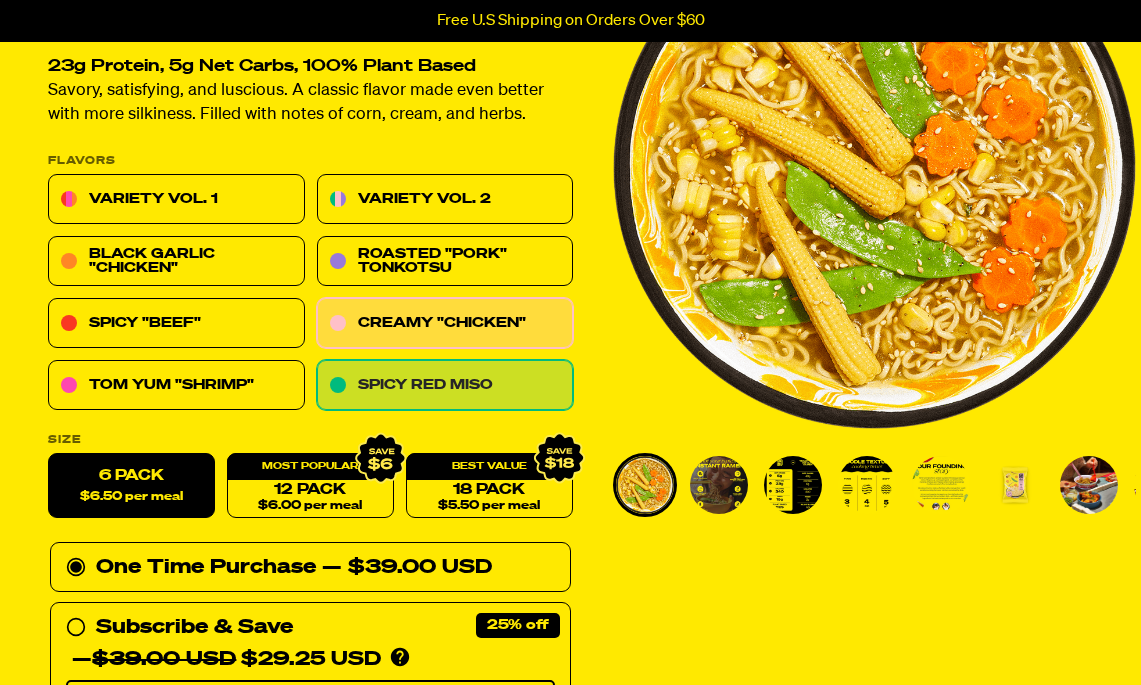 click on "Spicy Red Miso" at bounding box center [445, 386] 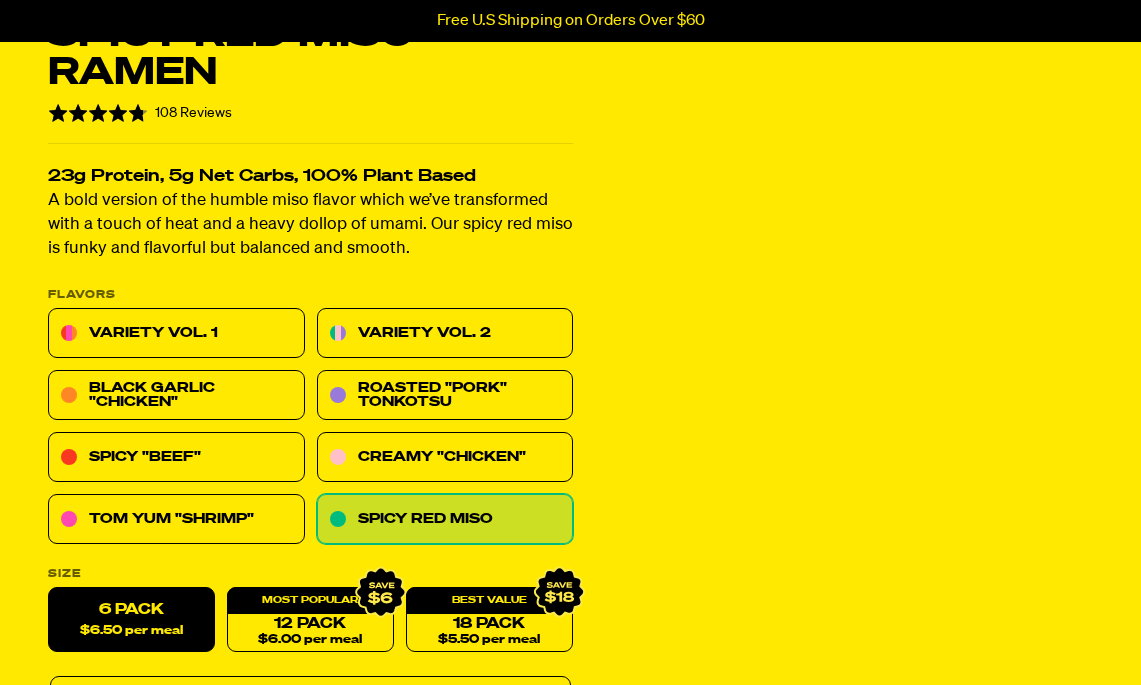 scroll, scrollTop: 236, scrollLeft: 0, axis: vertical 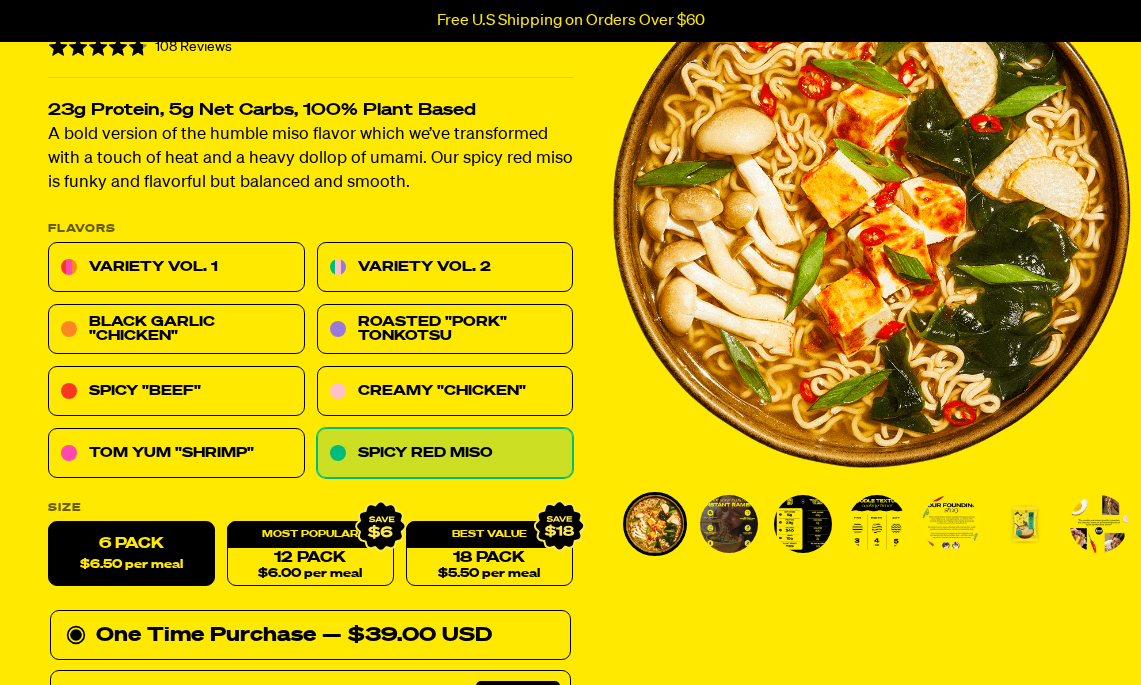click at bounding box center (877, 524) 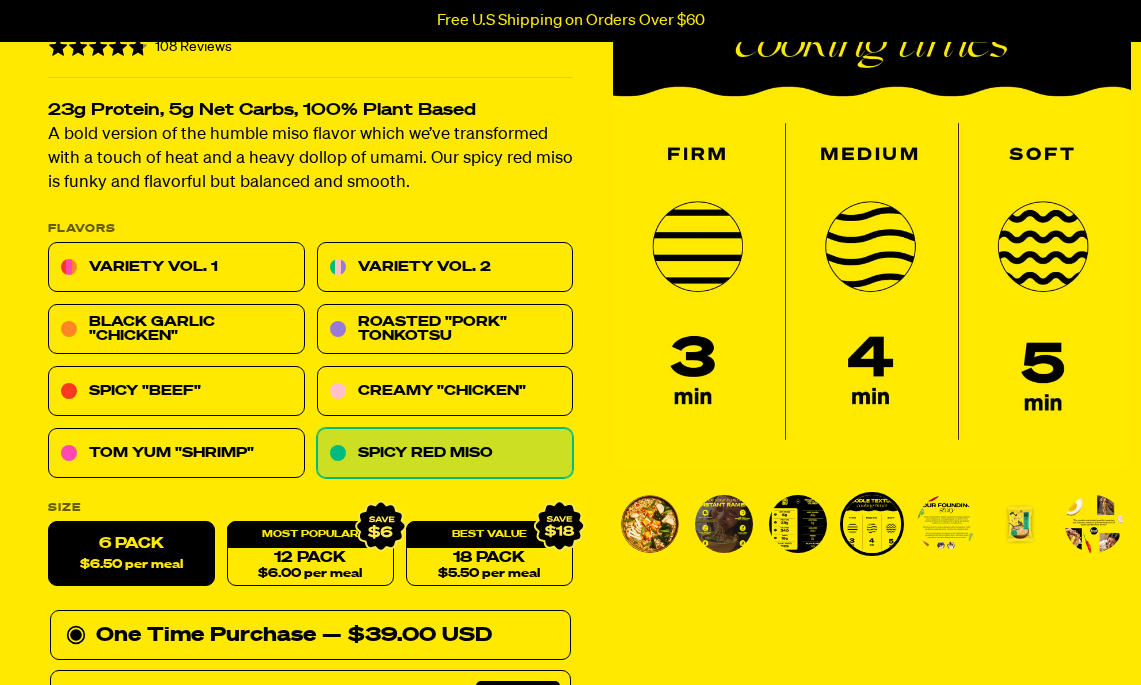 click at bounding box center [946, 524] 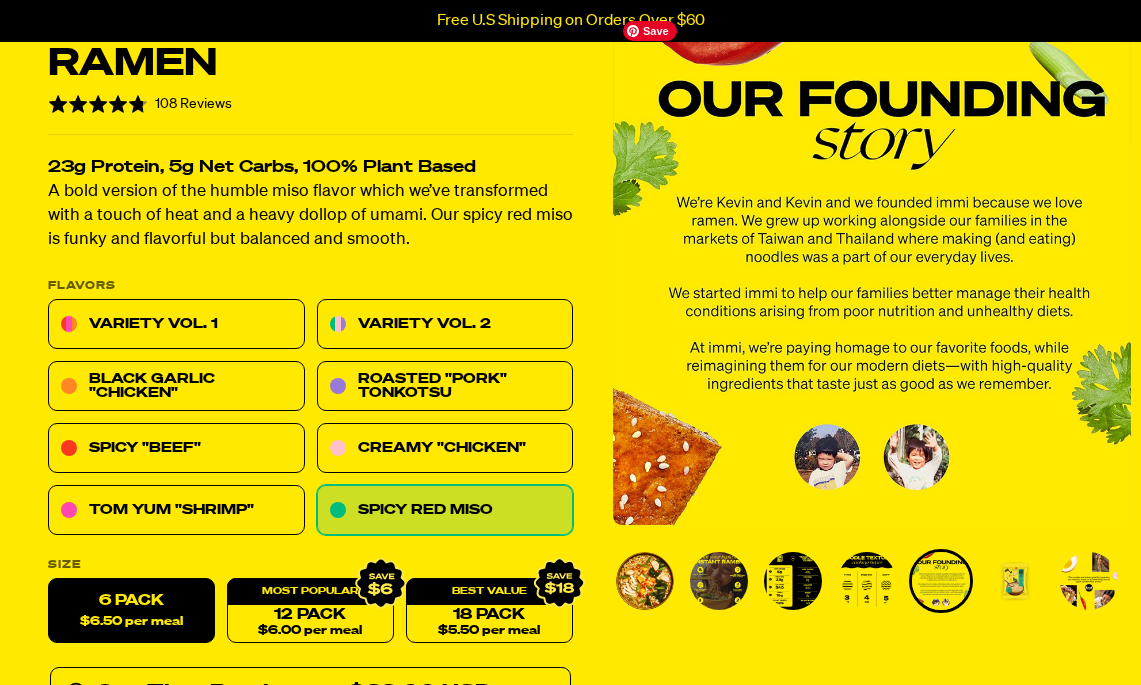 scroll, scrollTop: 139, scrollLeft: 0, axis: vertical 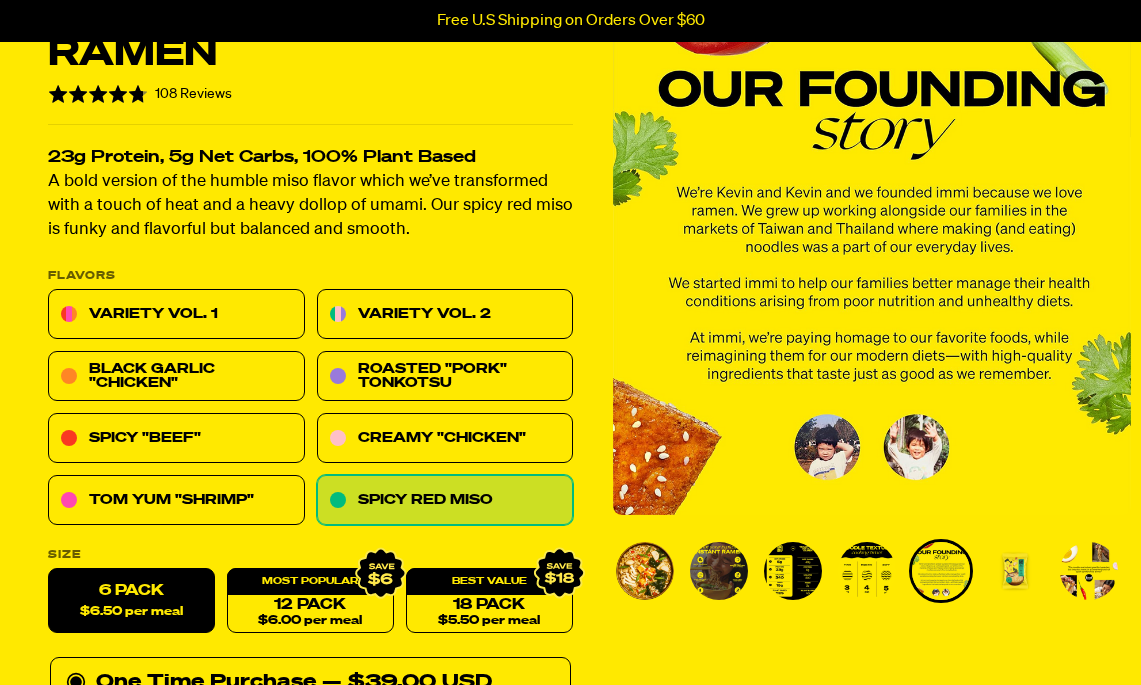 click at bounding box center (1015, 571) 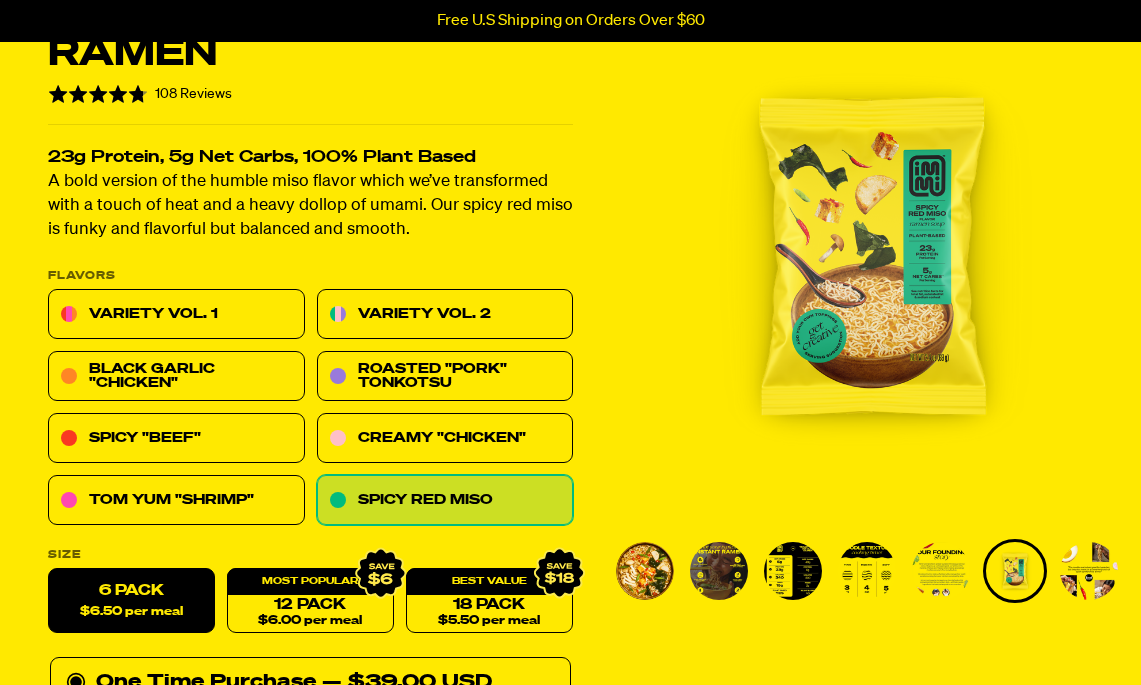 click at bounding box center (1089, 571) 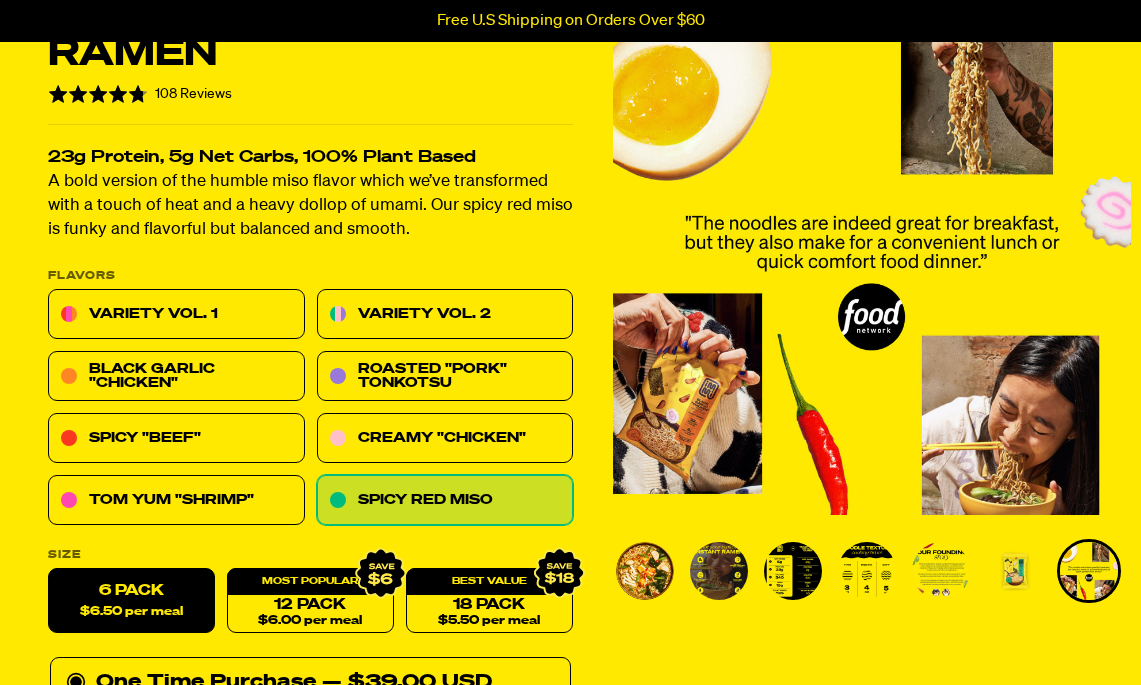 click at bounding box center (793, 571) 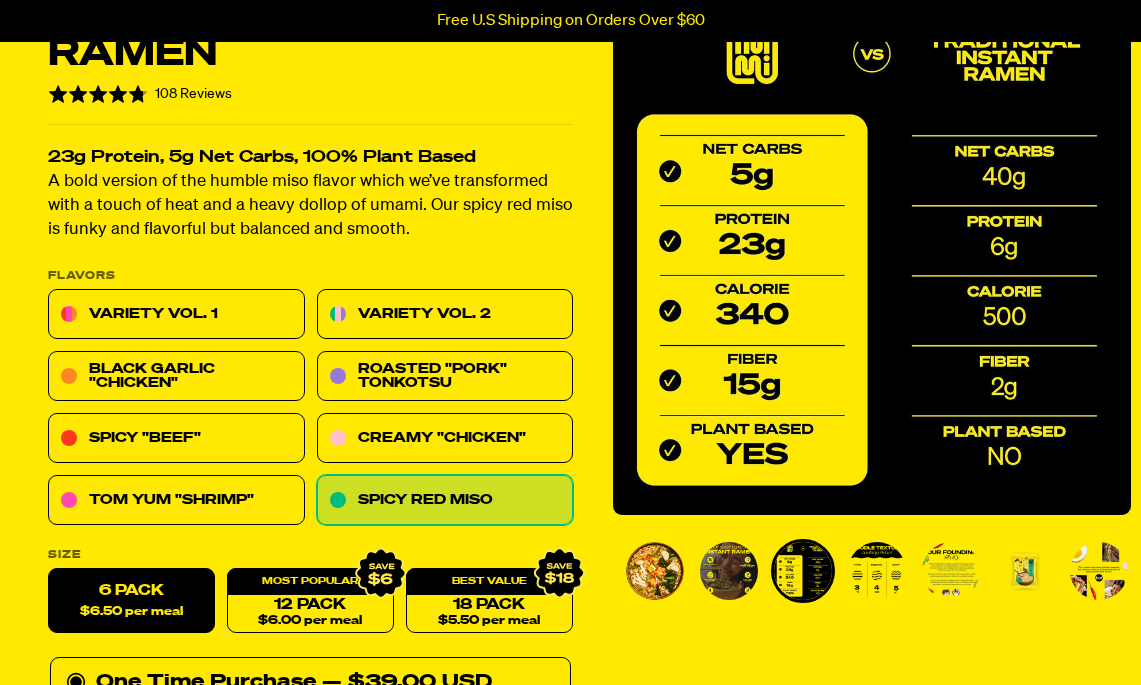 click at bounding box center [1099, 571] 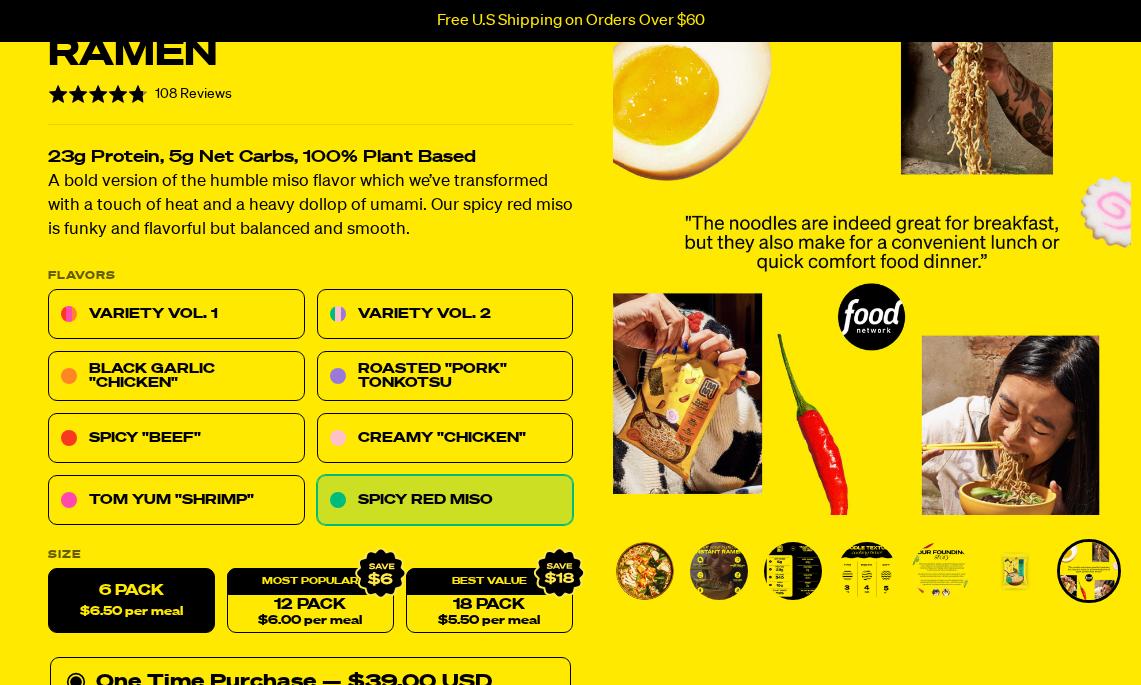 click at bounding box center (872, 571) 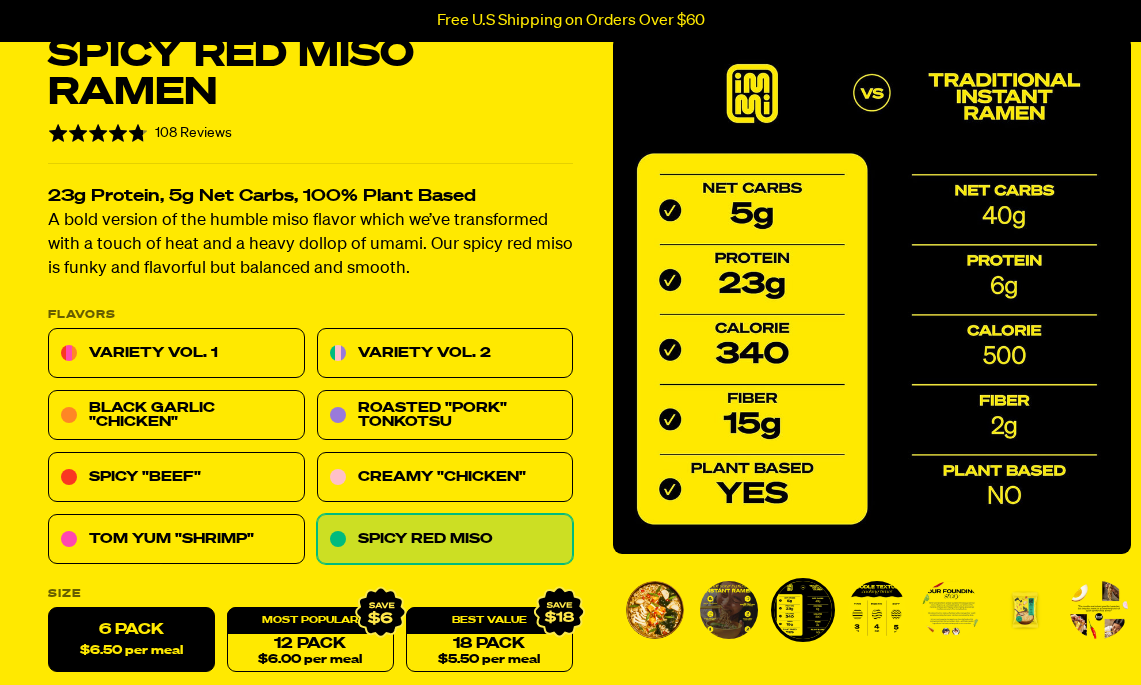 scroll, scrollTop: 104, scrollLeft: 0, axis: vertical 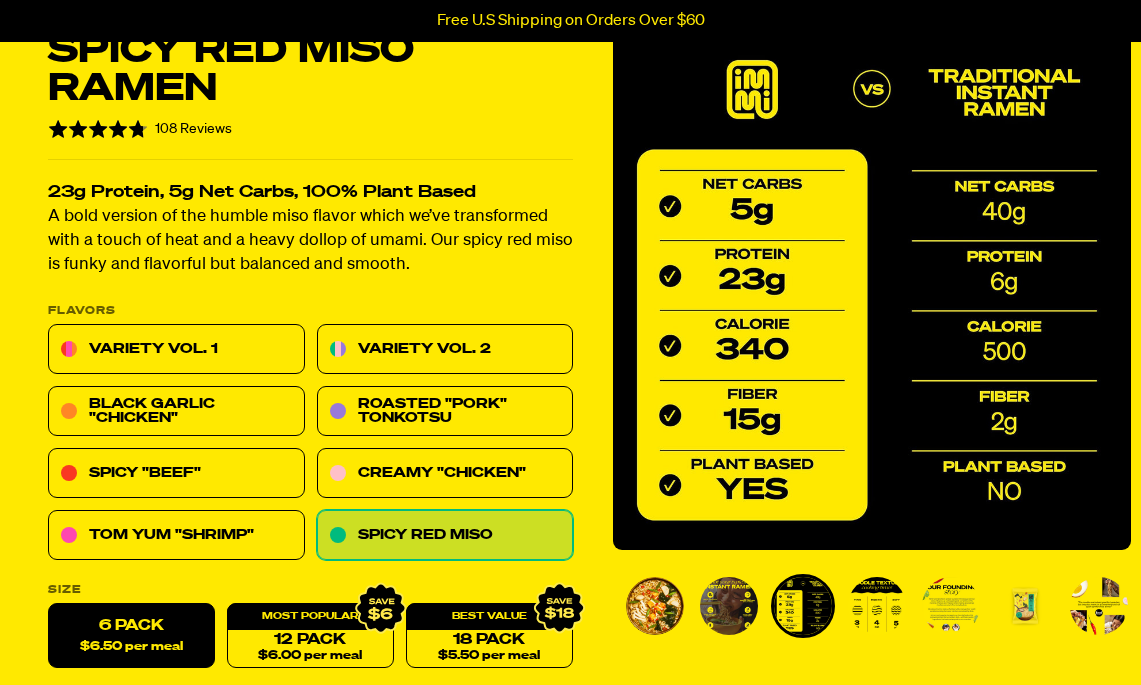 click at bounding box center (877, 606) 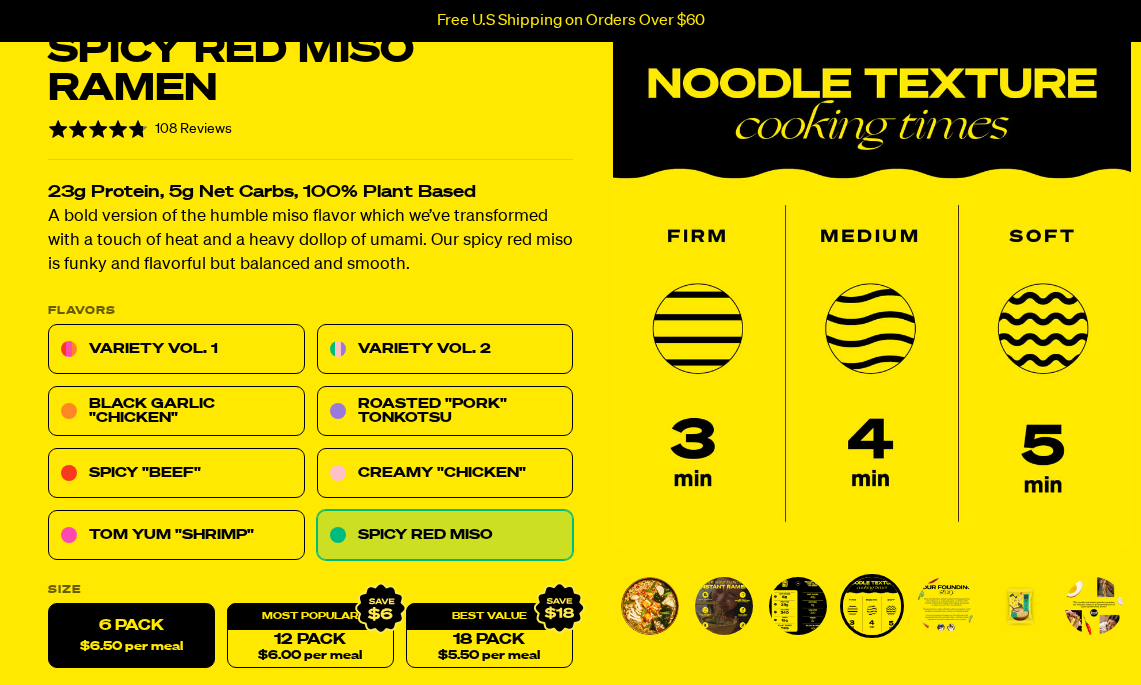 click at bounding box center [798, 606] 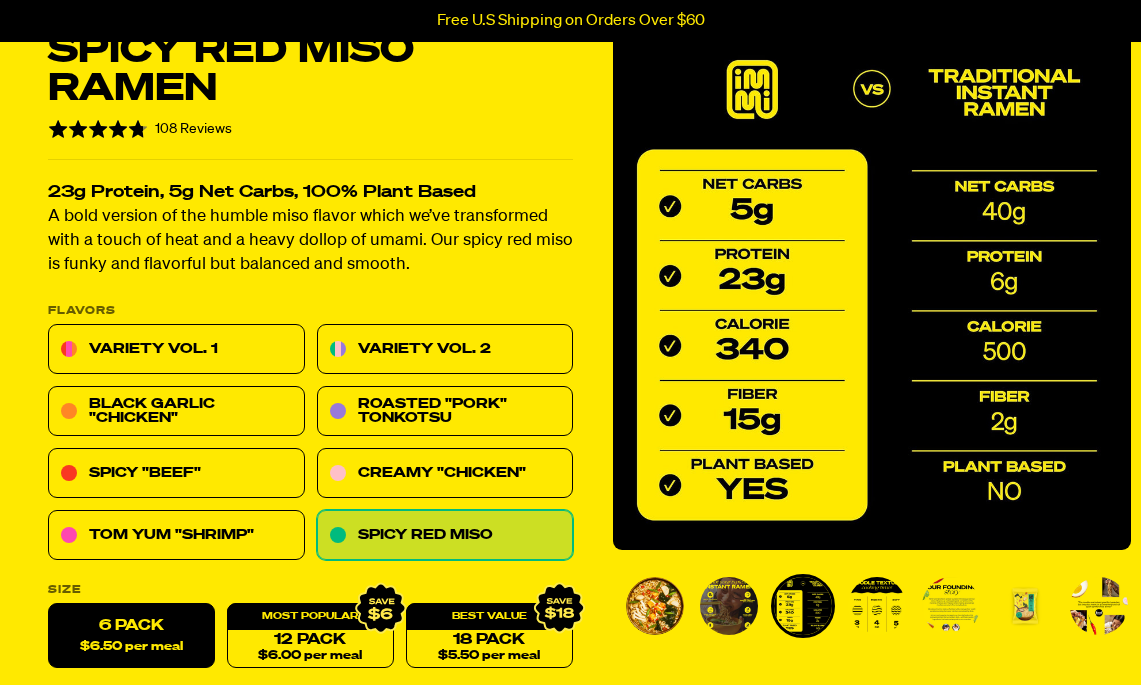 click at bounding box center [729, 606] 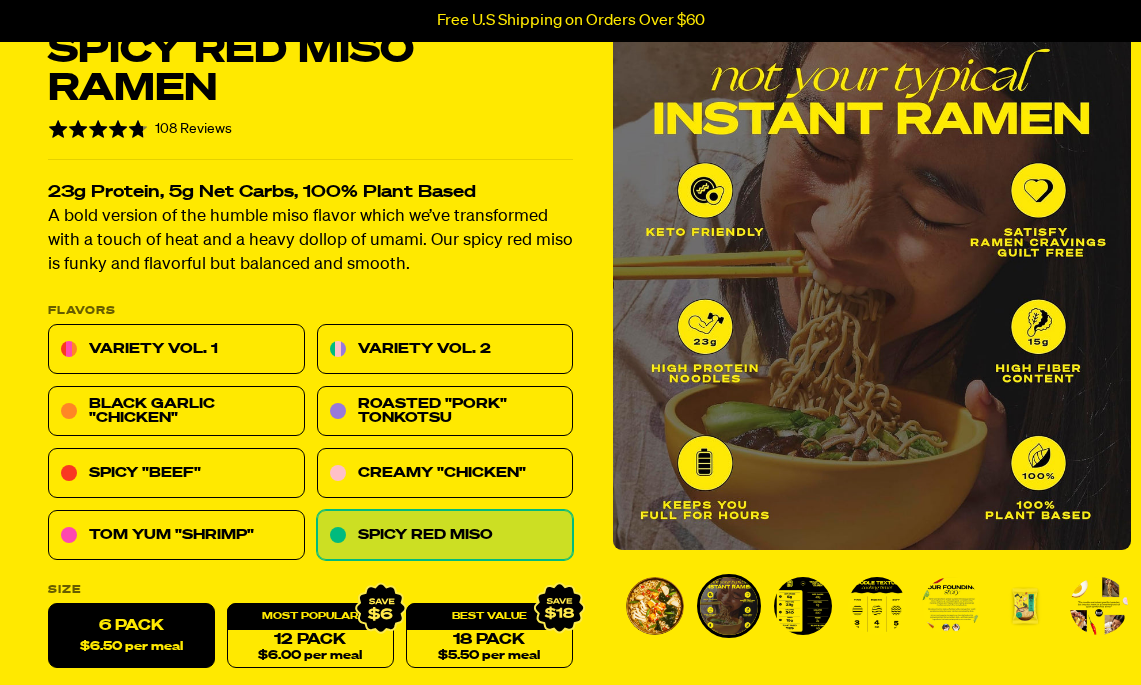 click at bounding box center [803, 606] 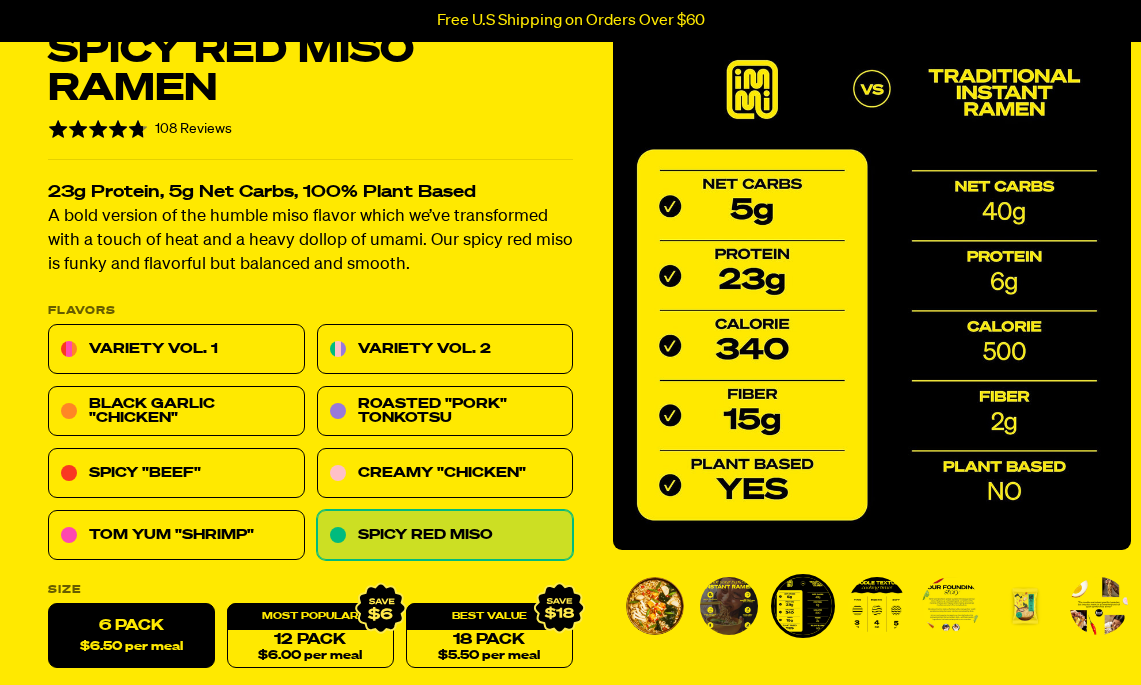 click at bounding box center (1025, 606) 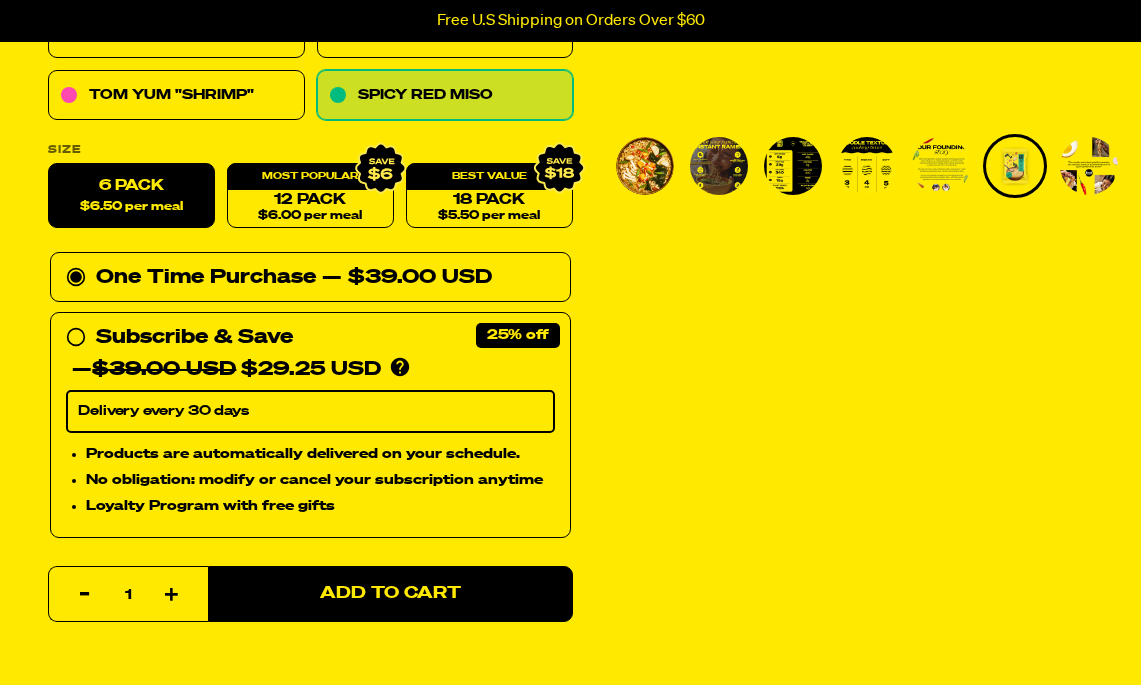 scroll, scrollTop: 568, scrollLeft: 0, axis: vertical 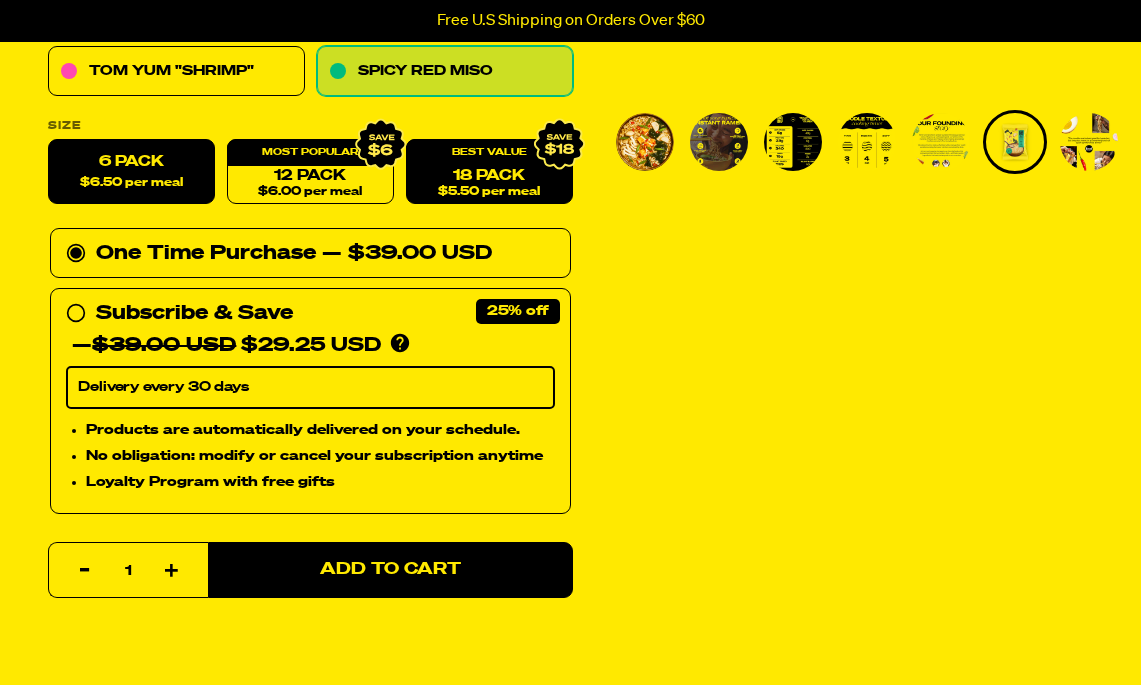click on "$5.50 per meal" at bounding box center (489, 192) 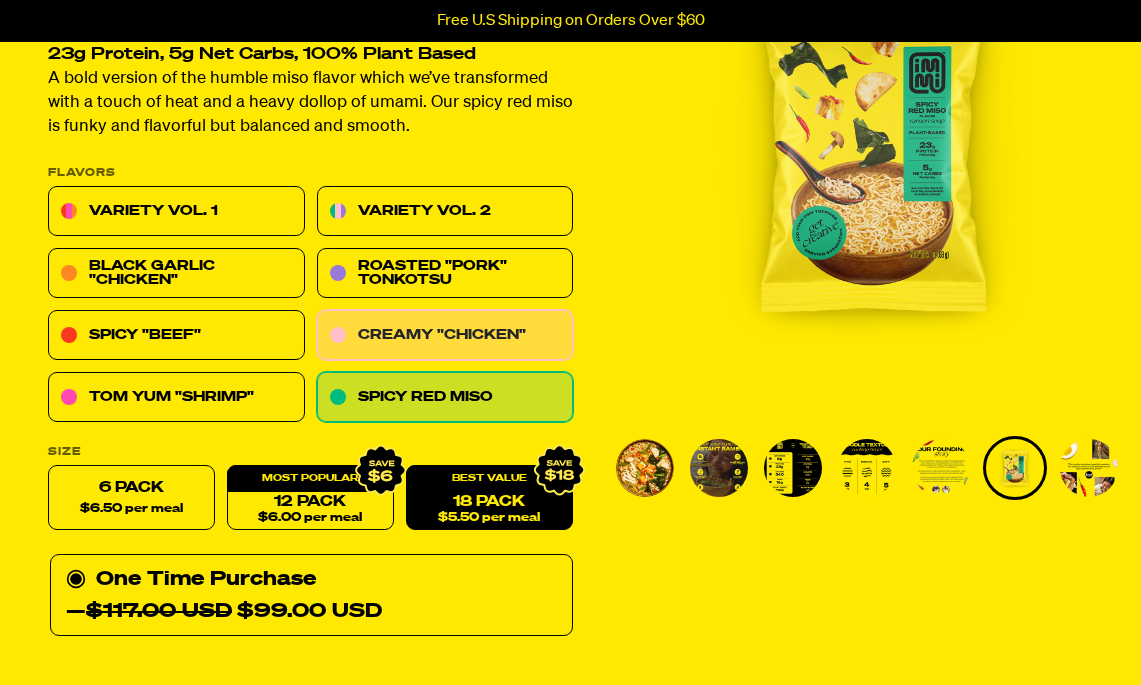 scroll, scrollTop: 0, scrollLeft: 0, axis: both 